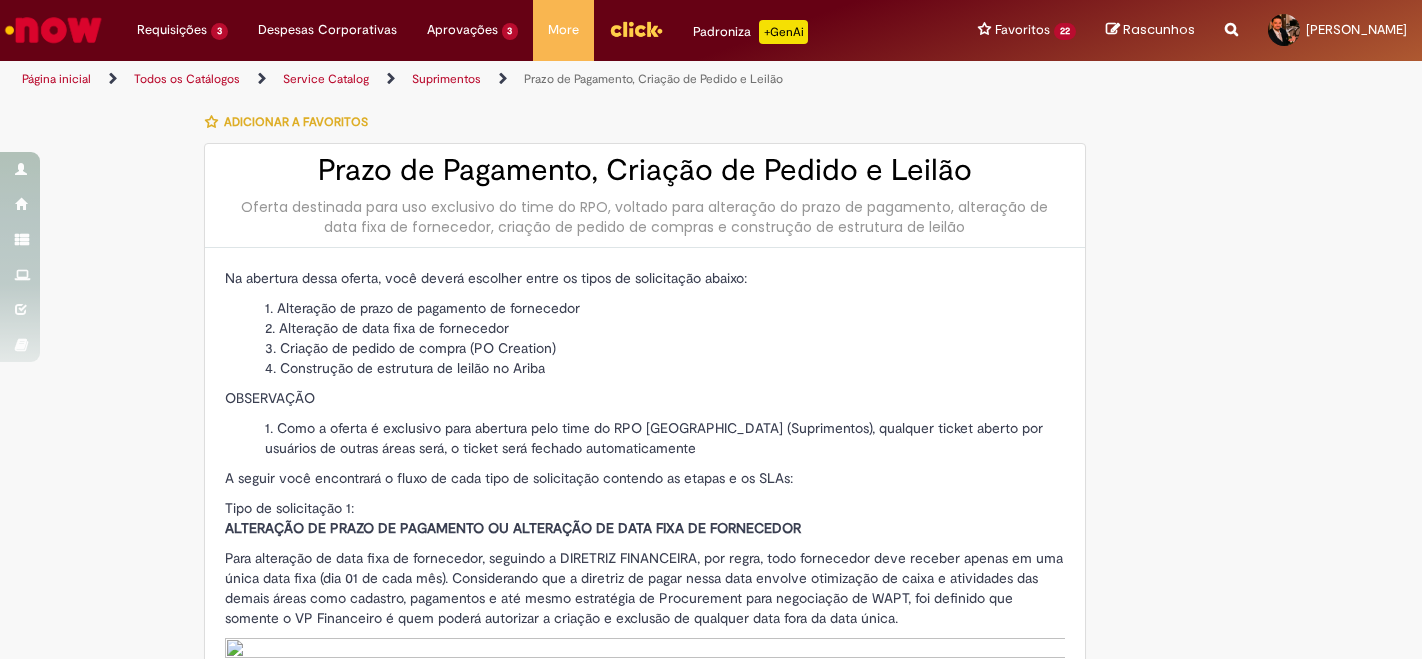 scroll, scrollTop: 0, scrollLeft: 0, axis: both 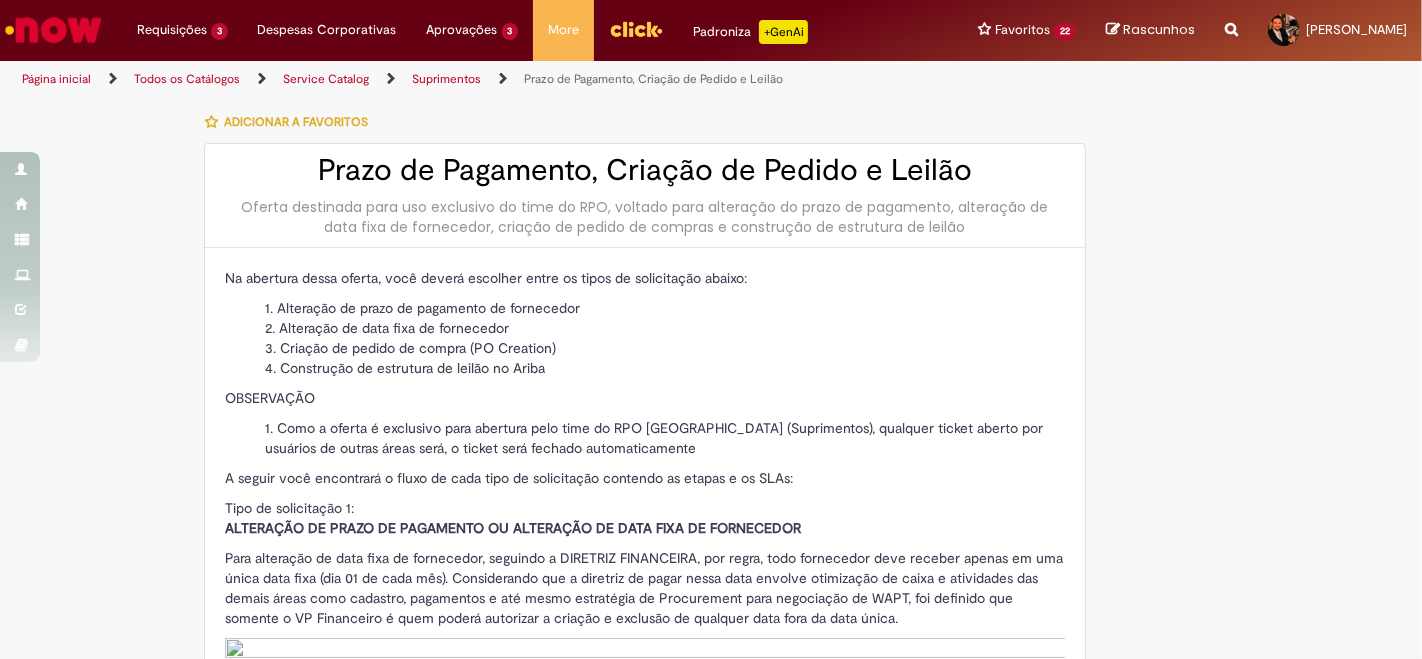 type on "**********" 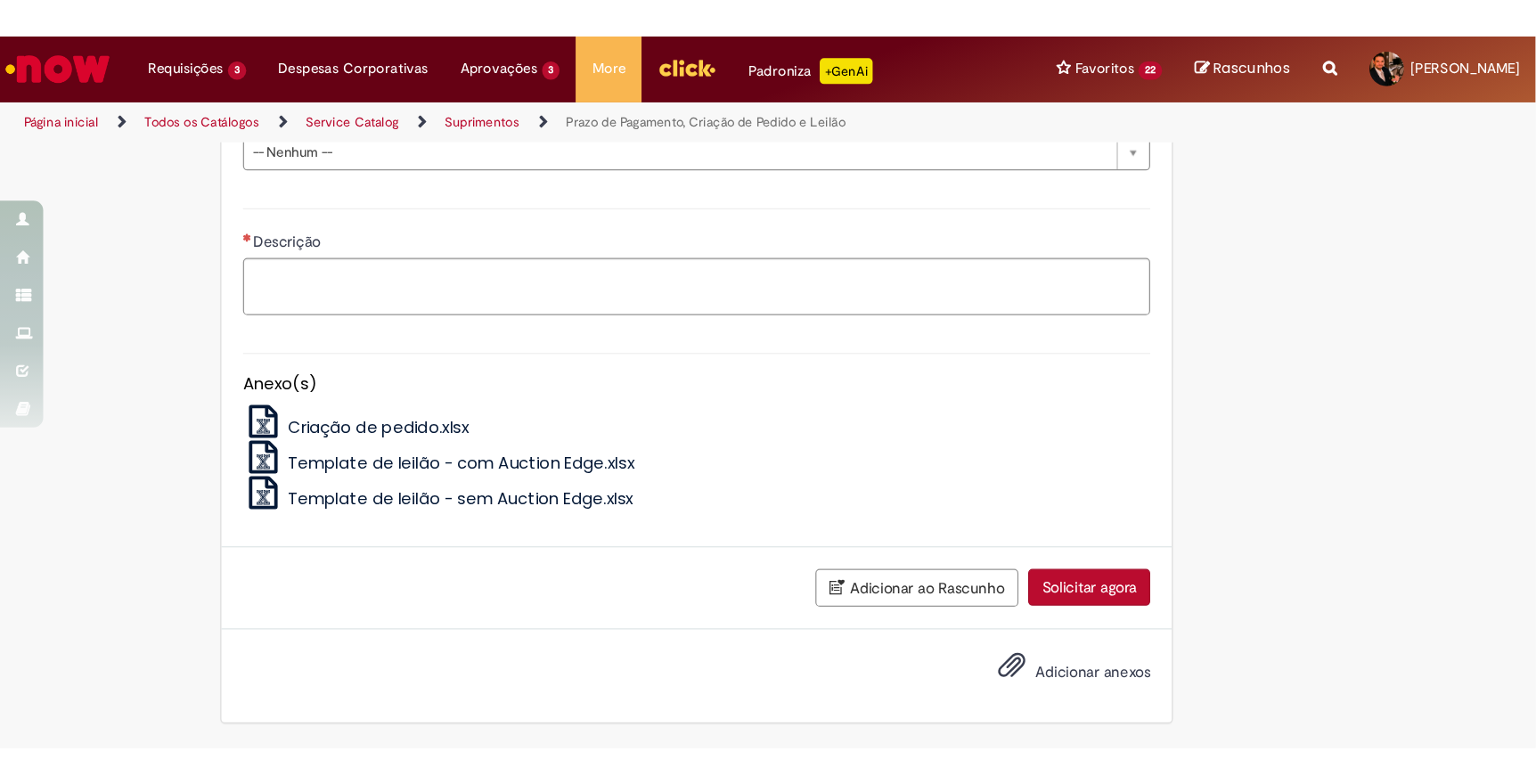 scroll, scrollTop: 2334, scrollLeft: 0, axis: vertical 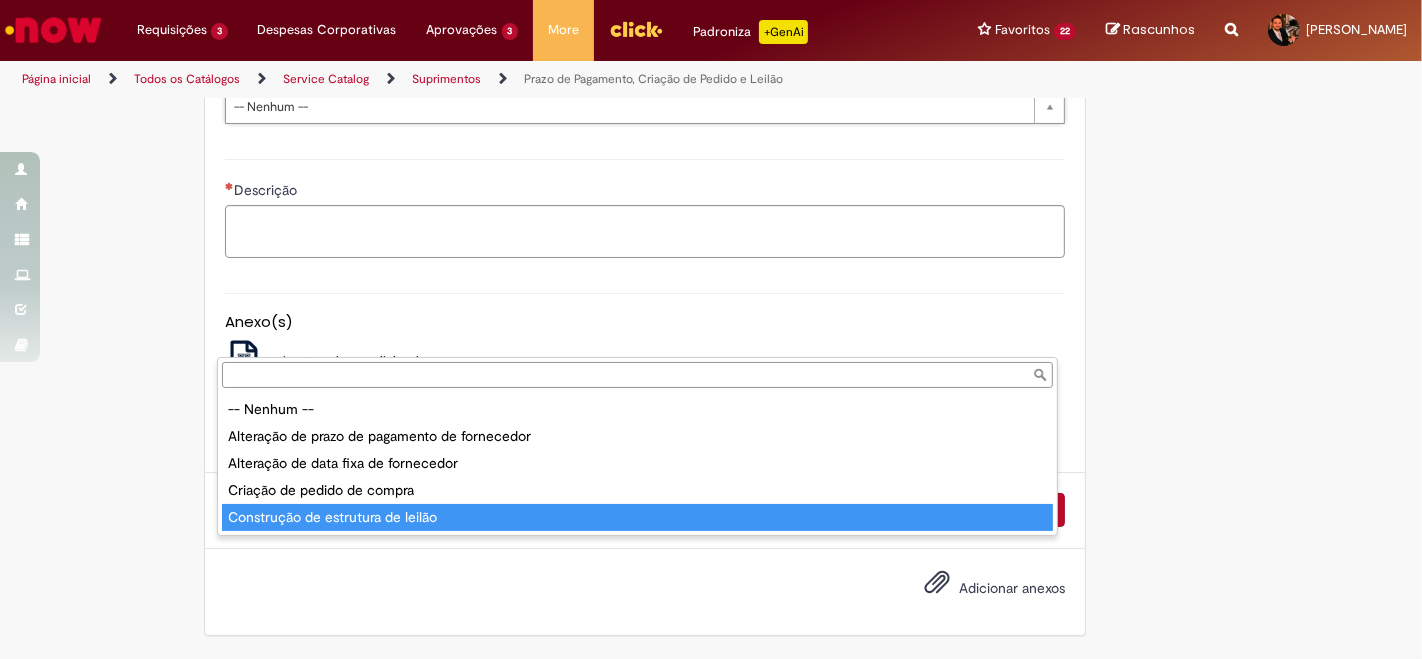 type on "**********" 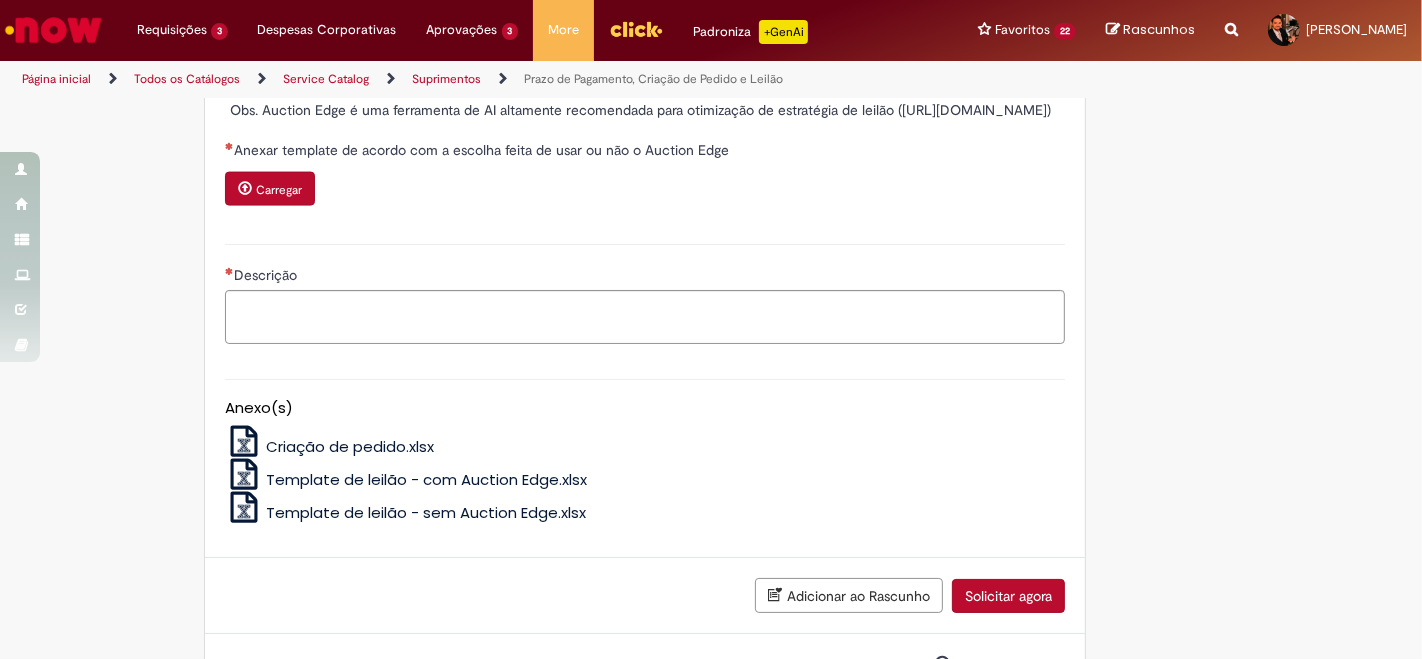select 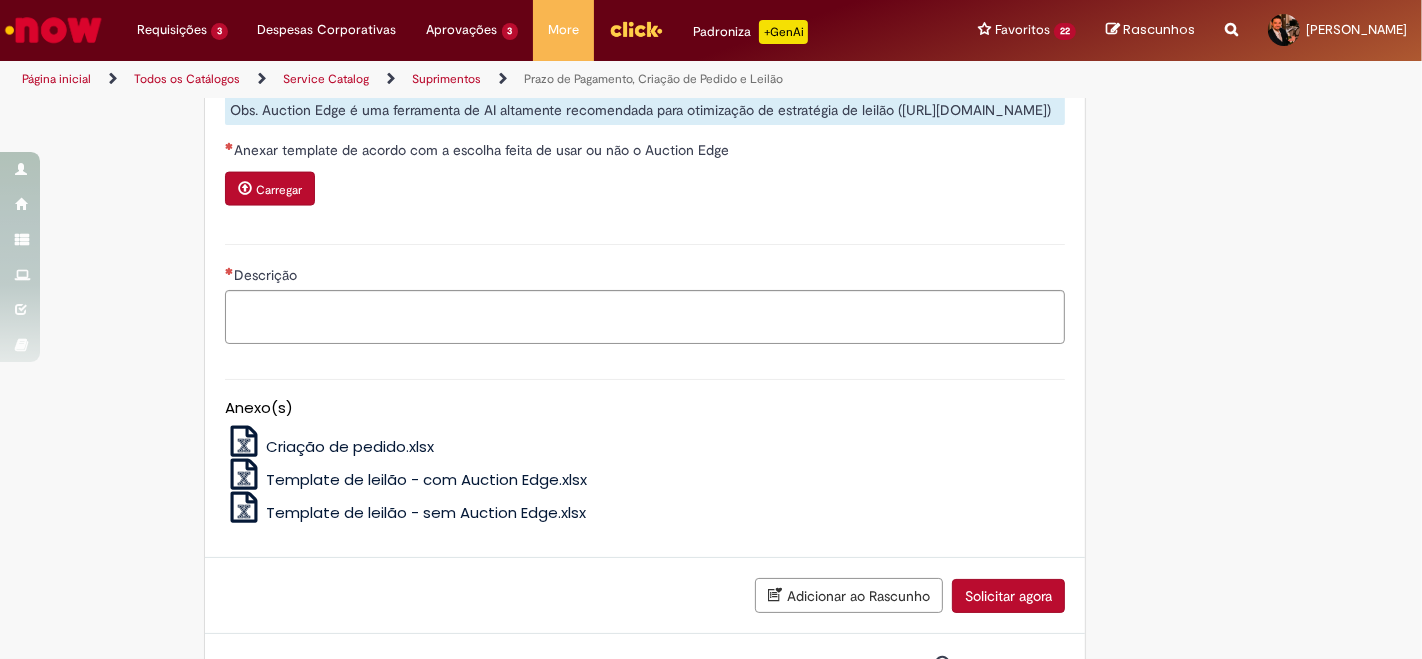 click on "Tire dúvidas com LupiAssist    +GenAI
Oi! Eu sou LupiAssist, uma Inteligência Artificial Generativa em constante aprendizado   Meu conteúdo é monitorado para trazer uma melhor experiência
Dúvidas comuns:
Só mais um instante, estou consultando nossas bases de conhecimento  e escrevendo a melhor resposta pra você!
Title
Lorem ipsum dolor sit amet    Fazer uma nova pergunta
Gerei esta resposta utilizando IA Generativa em conjunto com os nossos padrões. Em caso de divergência, os documentos oficiais prevalecerão.
Saiba mais em:
Ou ligue para:
E aí, te ajudei?
Sim, obrigado!" at bounding box center (711, -888) 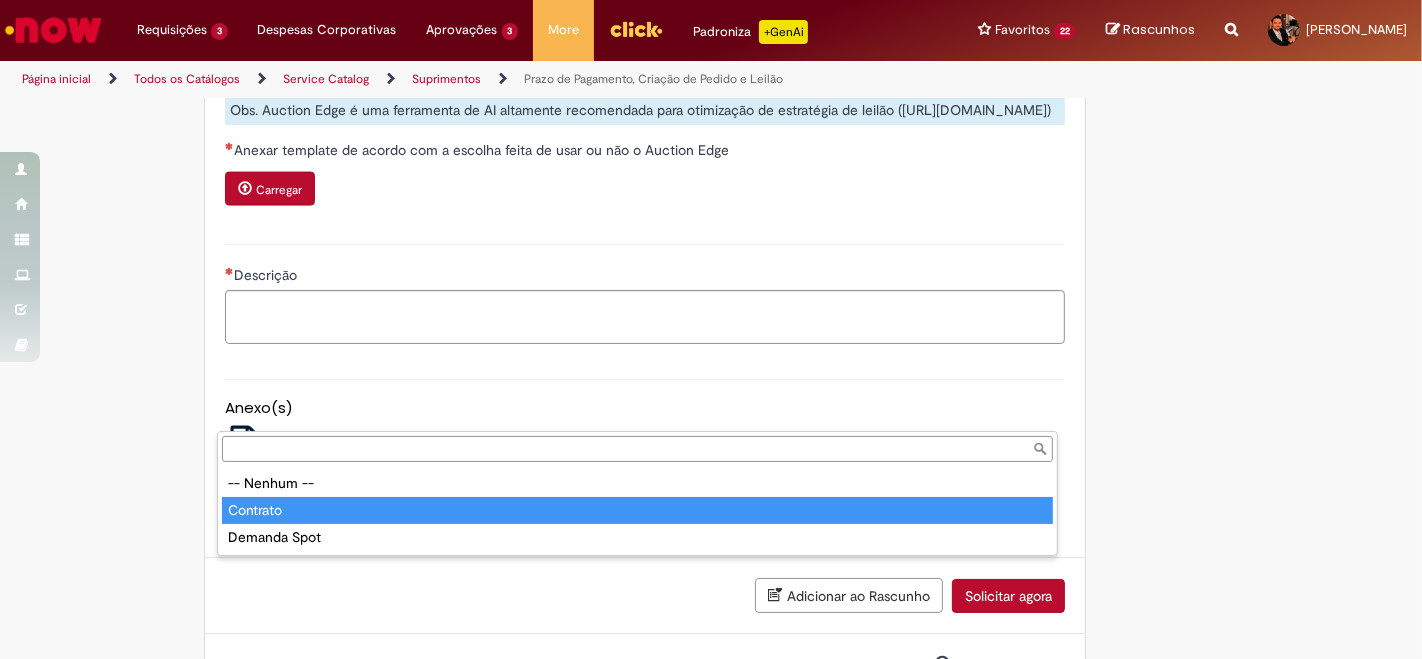 type on "********" 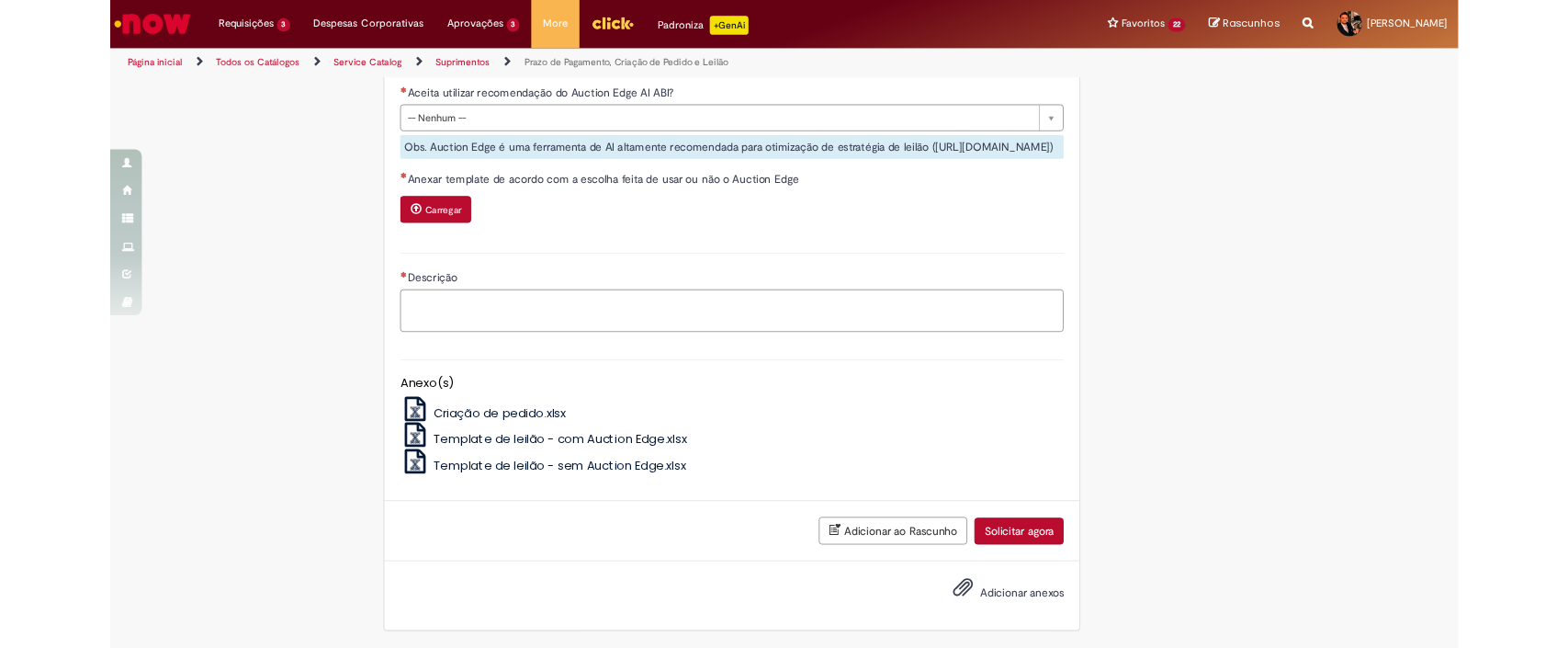 scroll, scrollTop: 2988, scrollLeft: 0, axis: vertical 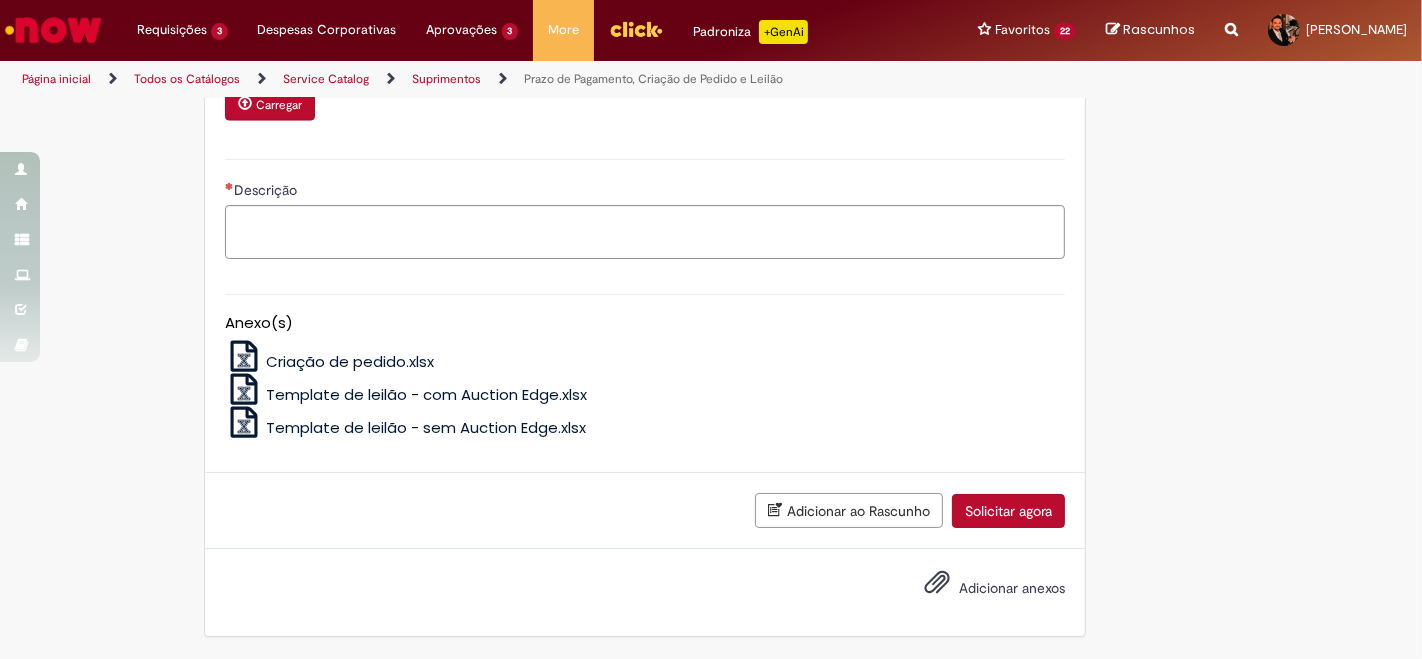 click on "Indicar a vigência do contrato (meses)" at bounding box center [645, -674] 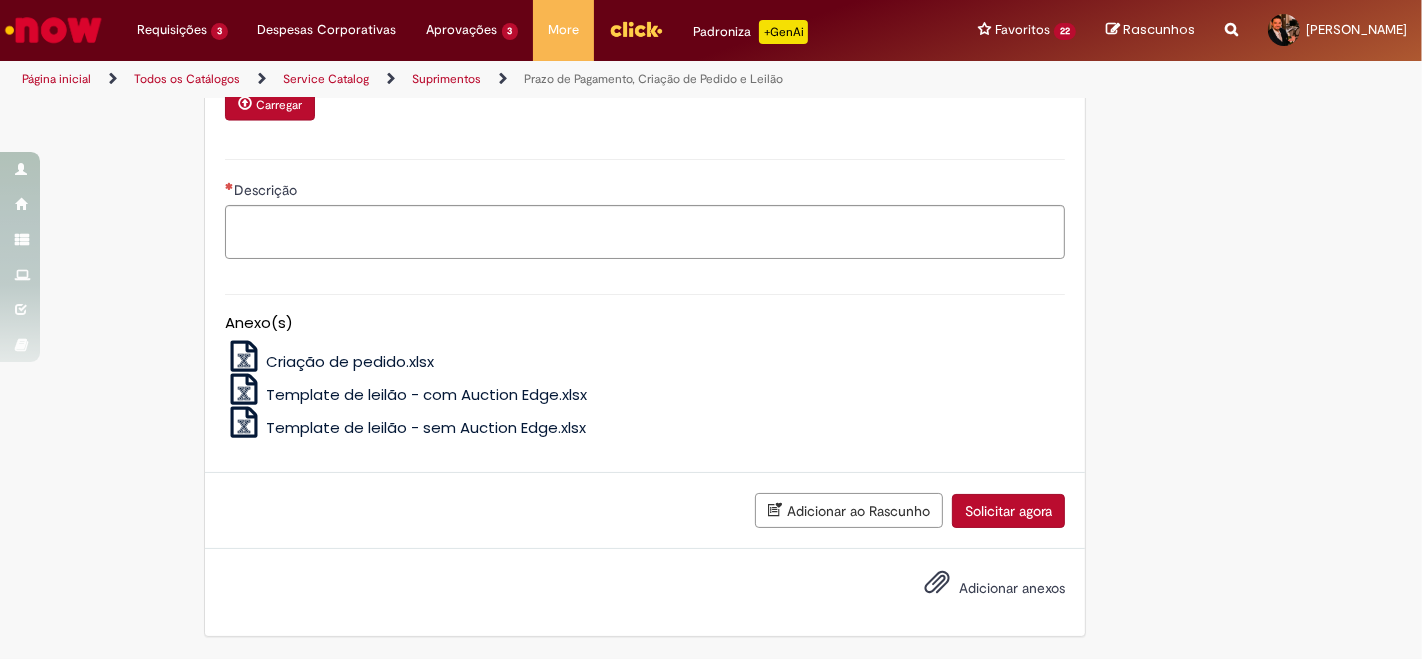 type on "*" 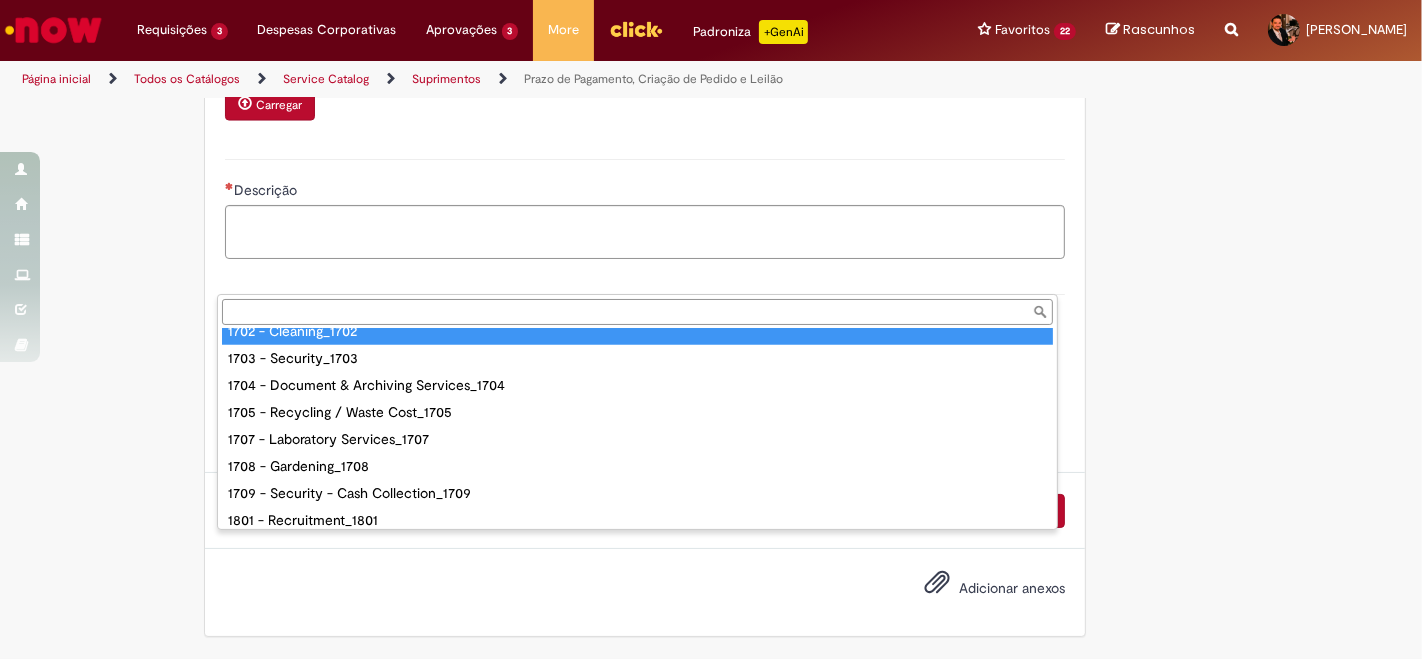 scroll, scrollTop: 1704, scrollLeft: 0, axis: vertical 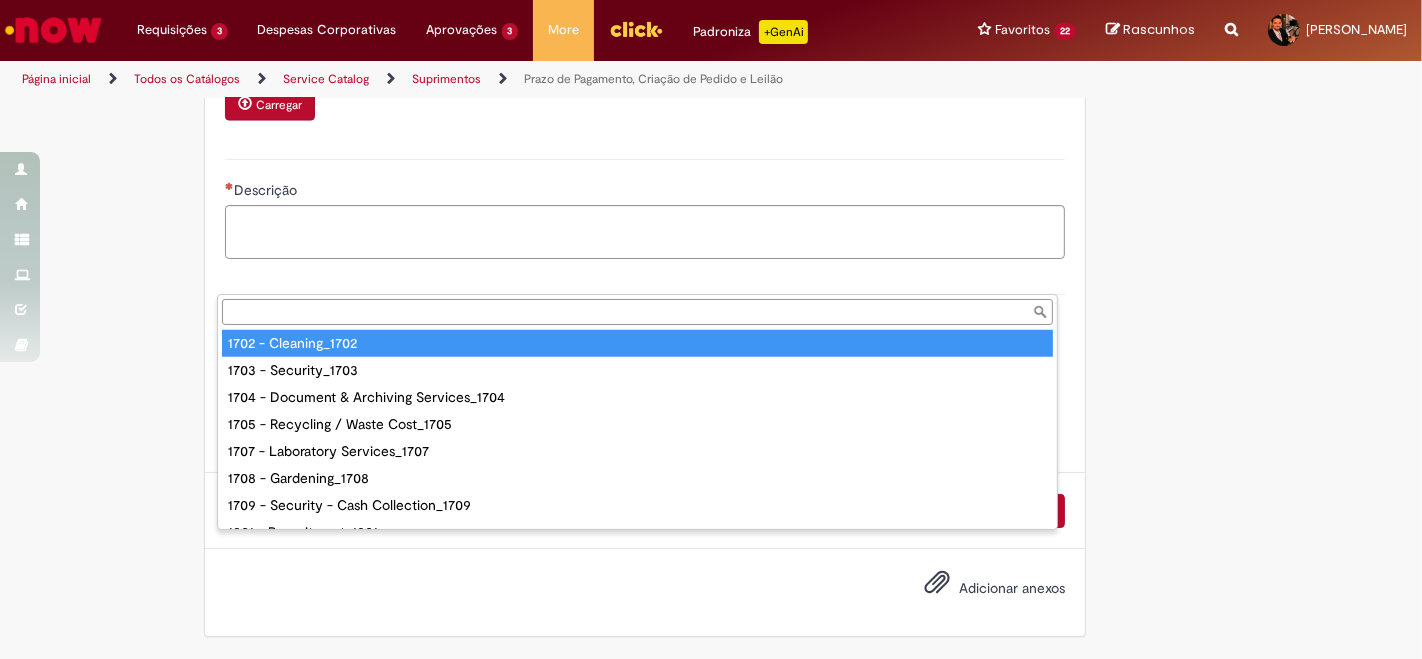 type on "**********" 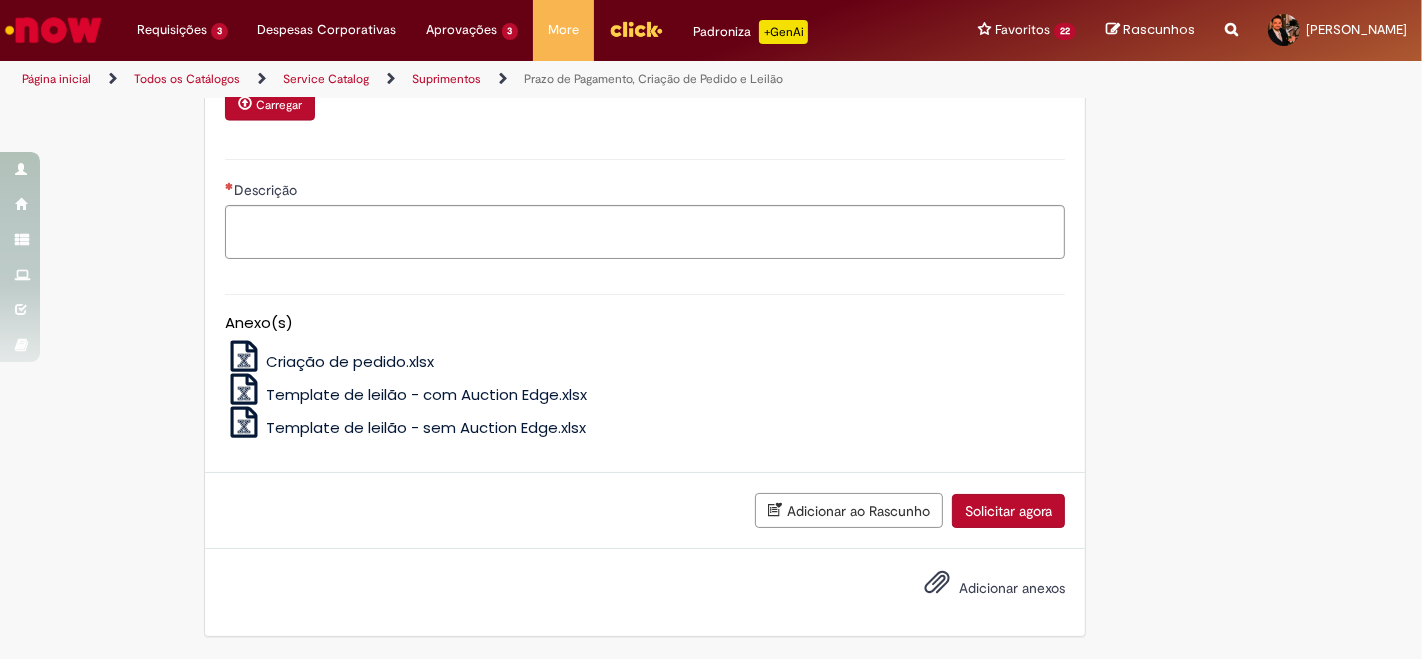 click on "Adicionar a Favoritos
Prazo de Pagamento, Criação de Pedido e Leilão
Oferta destinada para uso exclusivo do time do RPO, voltado para alteração do prazo de pagamento, alteração de data fixa de fornecedor, criação de pedido de compras e construção de estrutura de leilão
Na abertura dessa oferta, você deverá escolher entre os tipos de solicitação abaixo:
Alteração de prazo de pagamento de fornecedor Alteração de data fixa de fornecedor Criação de pedido de compra (PO Creation) Construção de estrutura de leilão no Ariba
OBSERVAÇÃO
Como a oferta é exclusivo para abertura pelo time do RPO Brasil (Suprimentos), qualquer ticket aberto por usuários de outras áreas será, o ticket será fechado automaticamente
A seguir você encontrará o fluxo de cada tipo de solicitação contendo as etapas e os SLAs:
Tipo de solicitação 1:
Tipo de solicitação 2:" at bounding box center [613, -1011] 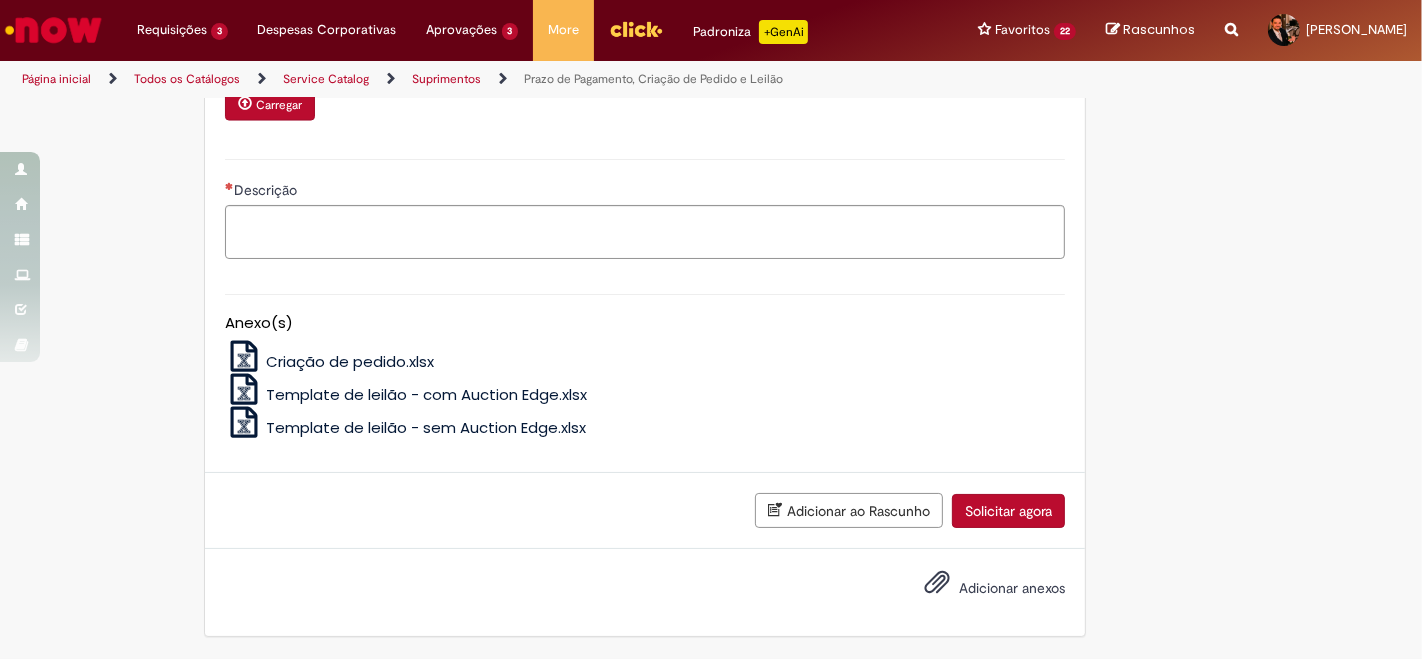 click on "Spend Inicial da Negociação (BRL) - BFQ (Best first quote)" at bounding box center [645, -526] 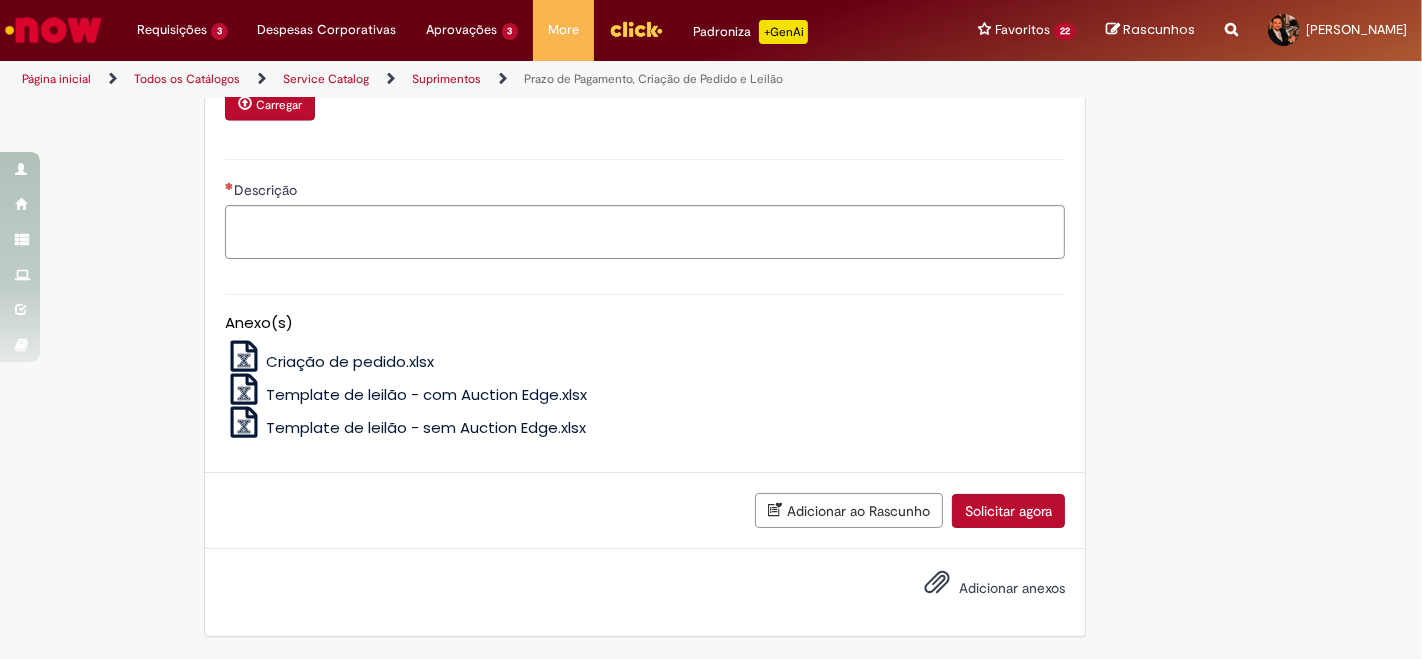 click on "**********" at bounding box center (645, -308) 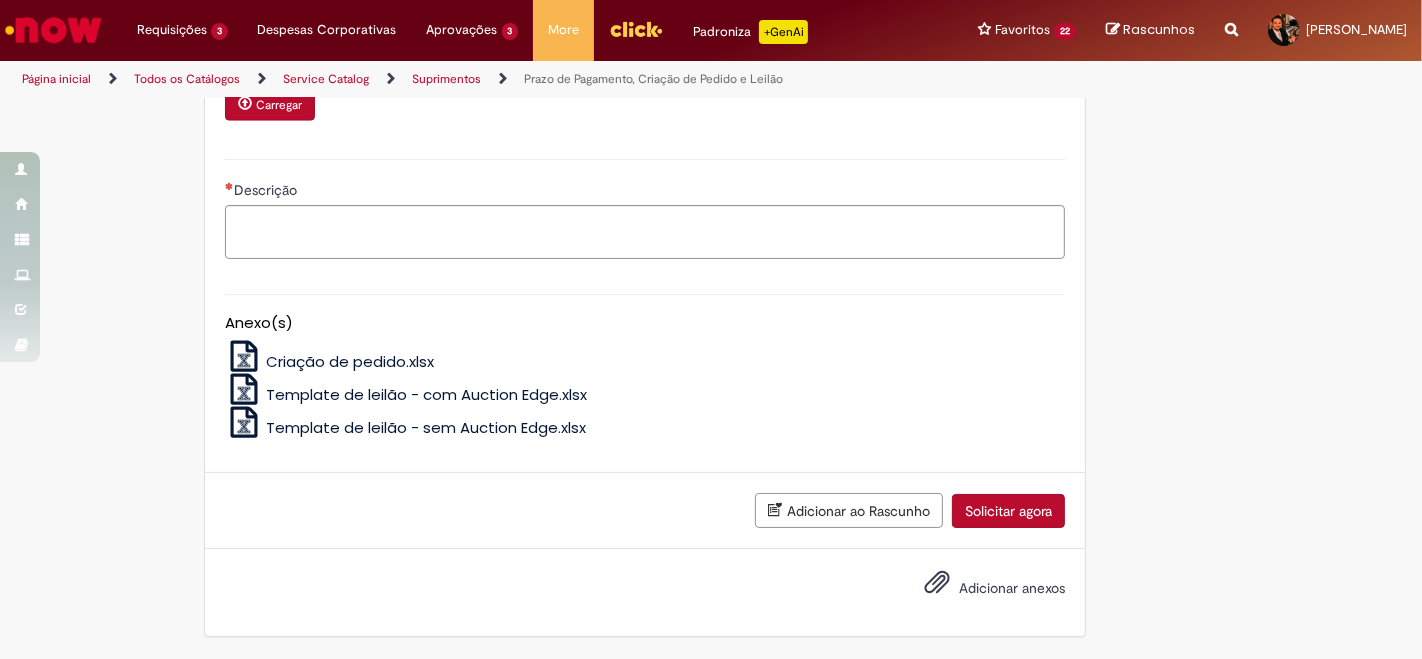 type on "******" 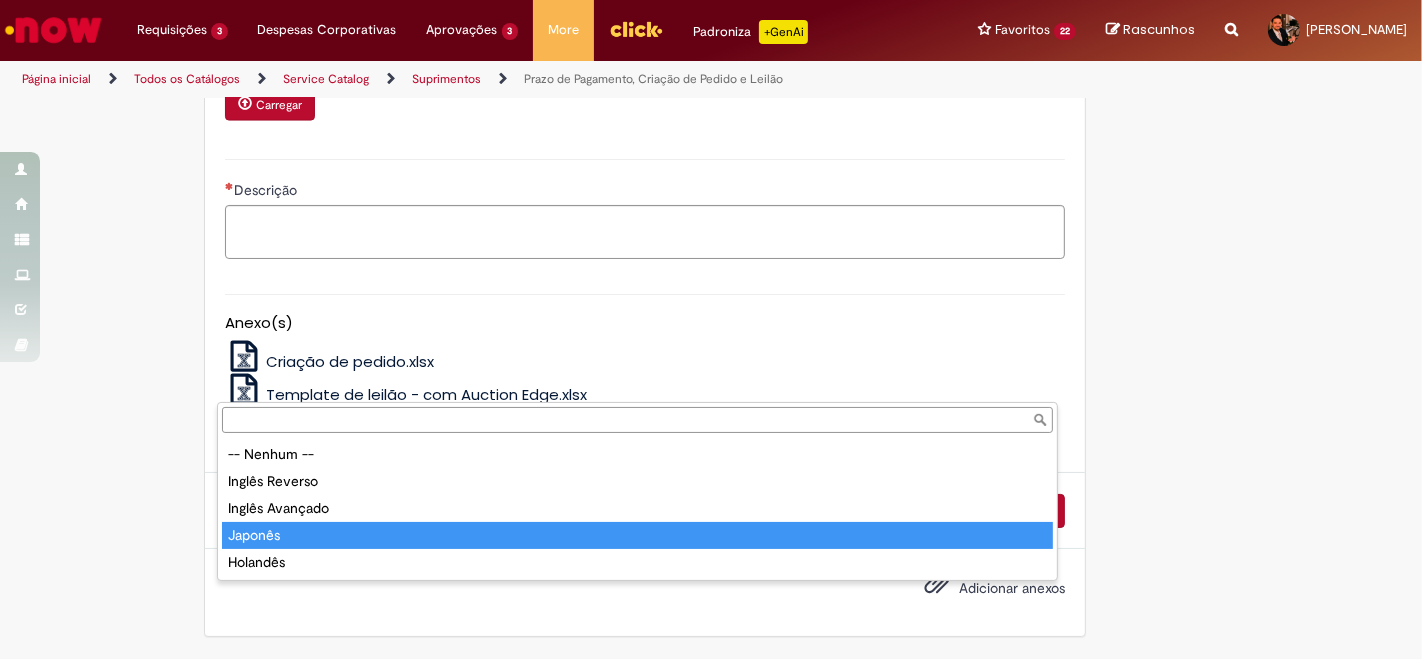 type on "*******" 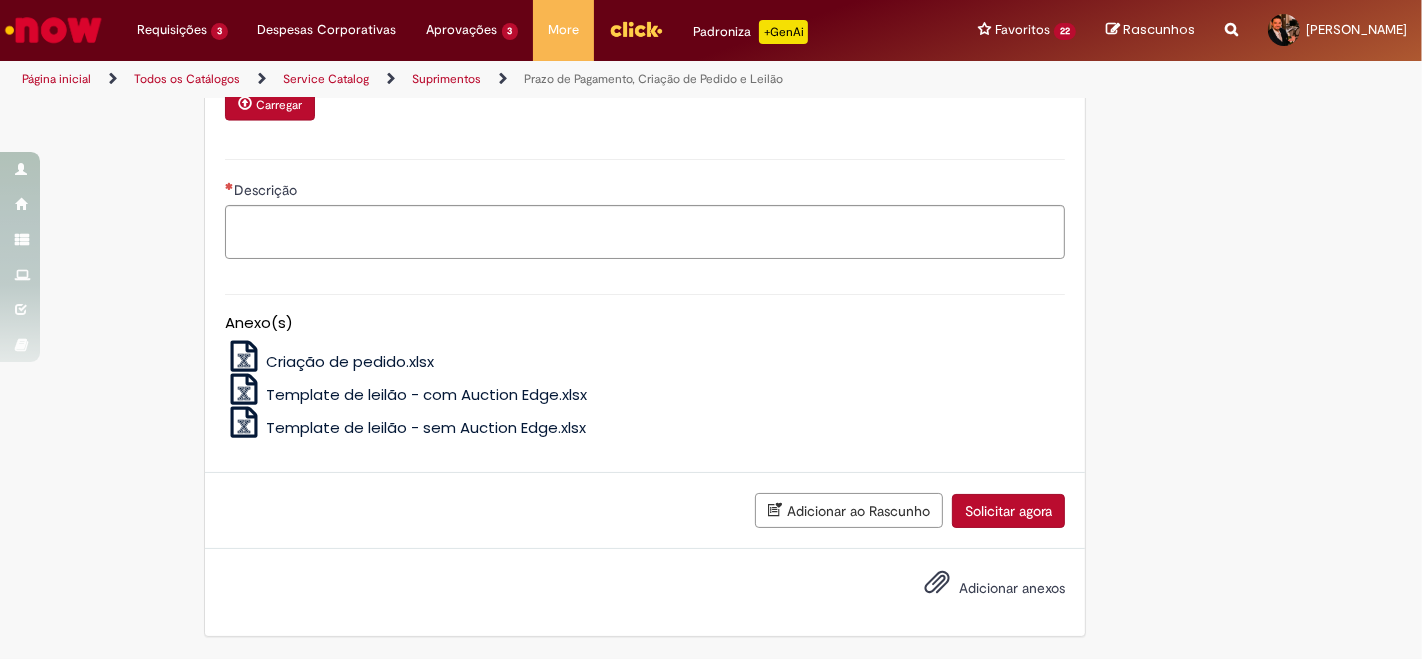 click on "Tire dúvidas com LupiAssist    +GenAI
Oi! Eu sou LupiAssist, uma Inteligência Artificial Generativa em constante aprendizado   Meu conteúdo é monitorado para trazer uma melhor experiência
Dúvidas comuns:
Só mais um instante, estou consultando nossas bases de conhecimento  e escrevendo a melhor resposta pra você!
Title
Lorem ipsum dolor sit amet    Fazer uma nova pergunta
Gerei esta resposta utilizando IA Generativa em conjunto com os nossos padrões. Em caso de divergência, os documentos oficiais prevalecerão.
Saiba mais em:
Ou ligue para:
E aí, te ajudei?
Sim, obrigado!" at bounding box center [711, -975] 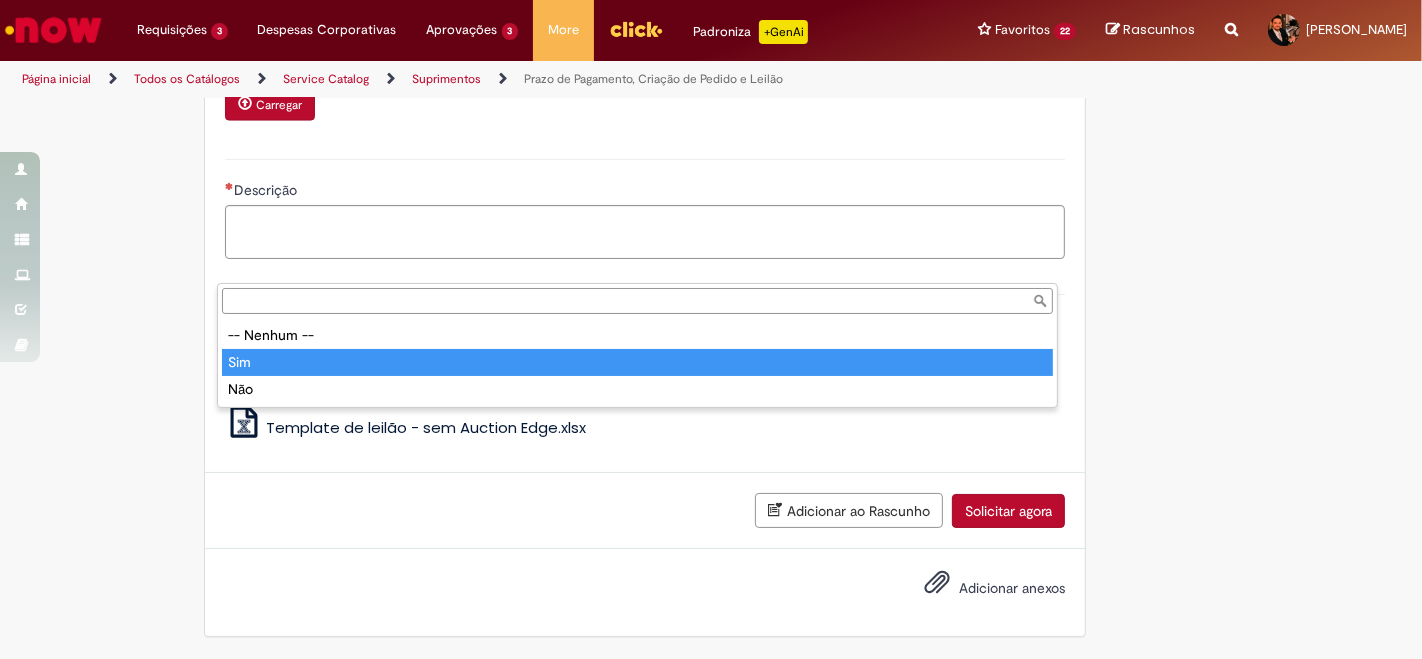 type on "***" 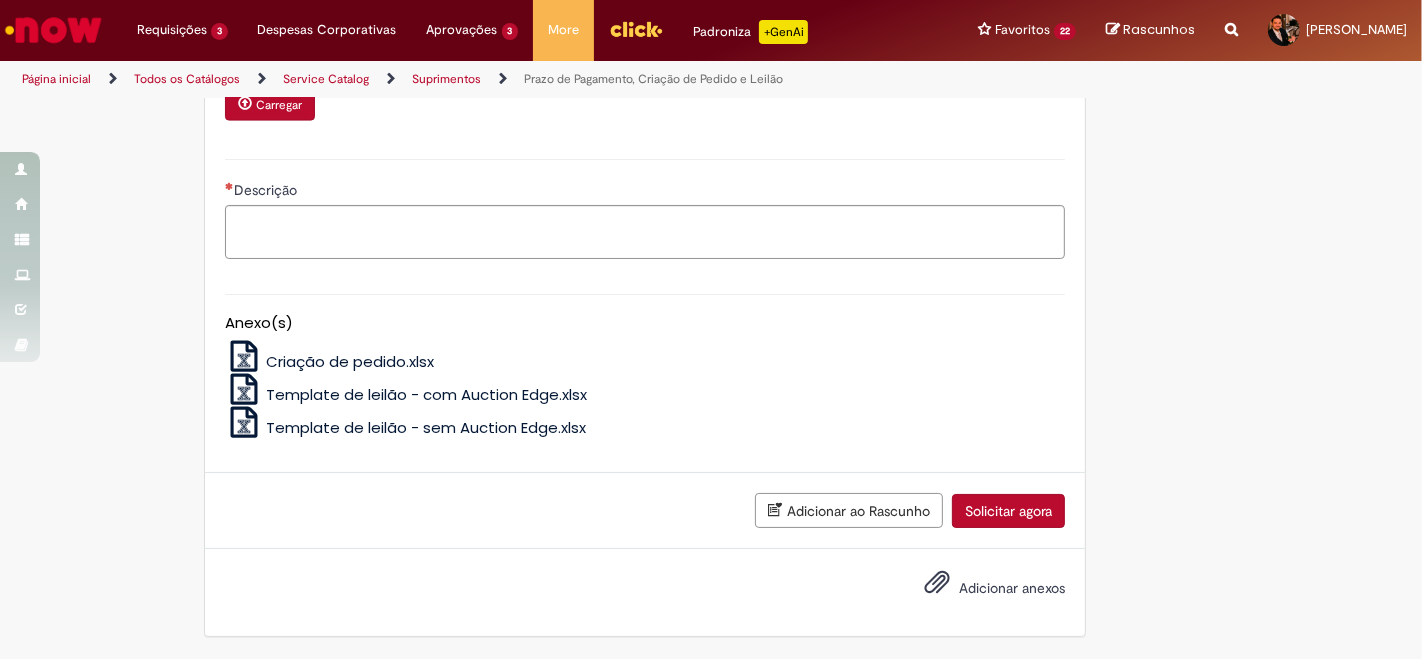 click on "Descrição" at bounding box center (645, 206) 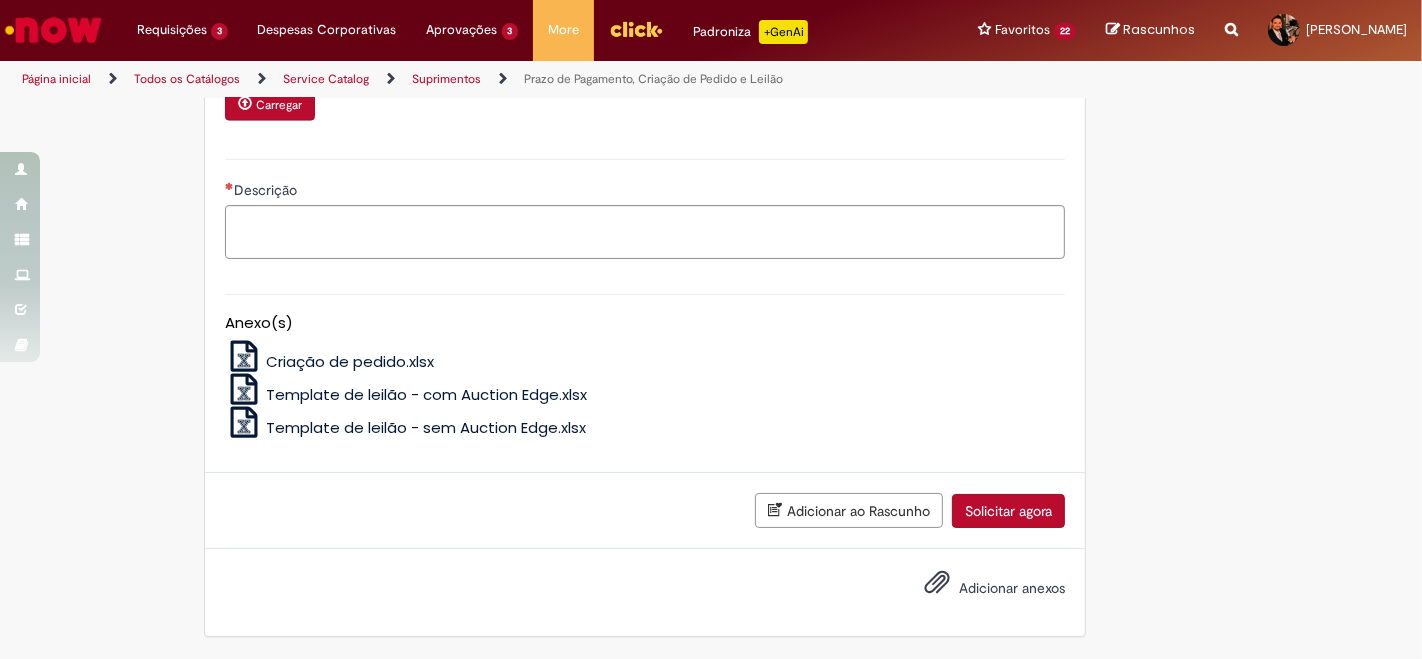 click on "Template de leilão - sem Auction Edge.xlsx" at bounding box center [426, 427] 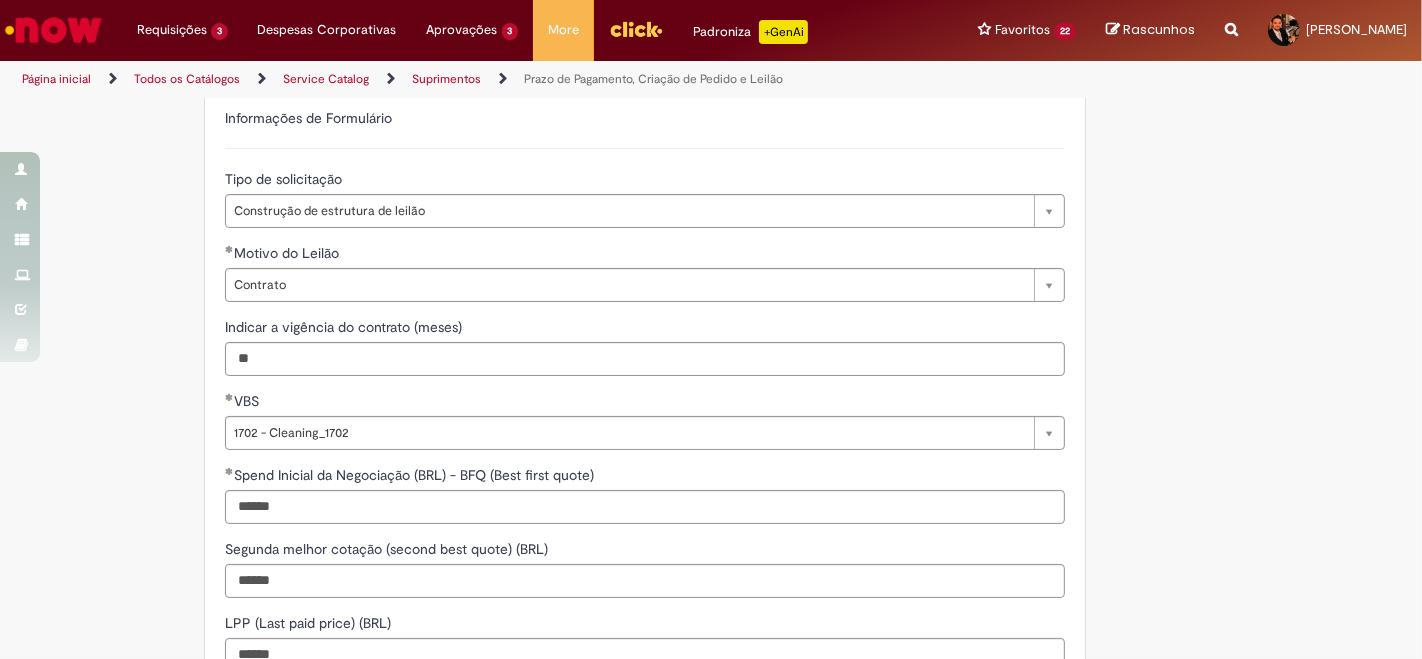 scroll, scrollTop: 1851, scrollLeft: 0, axis: vertical 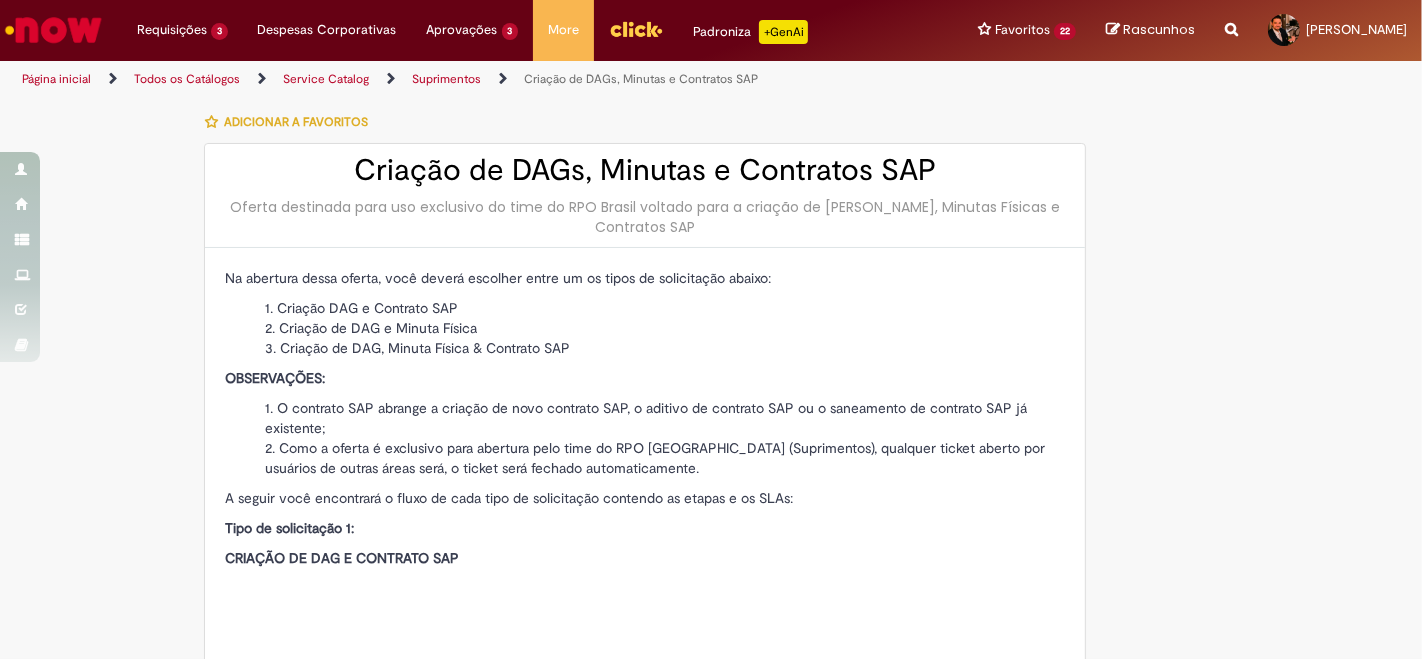 type on "********" 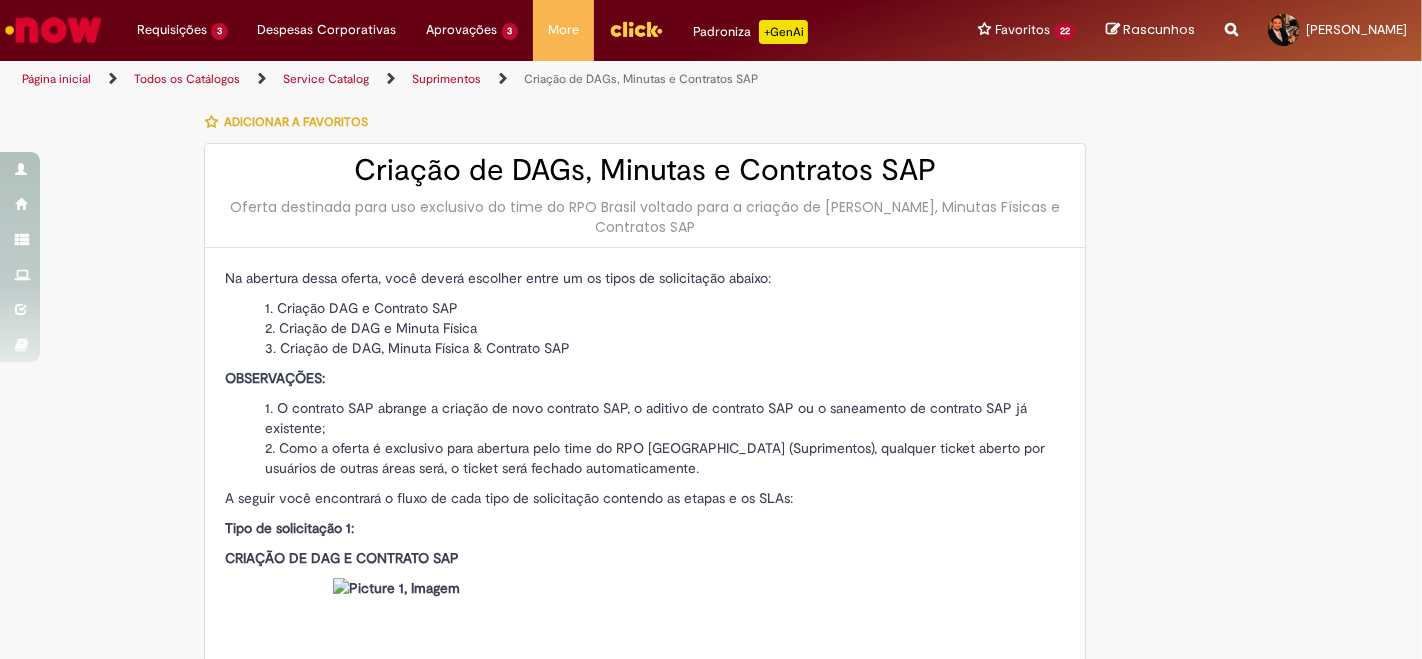 type on "**********" 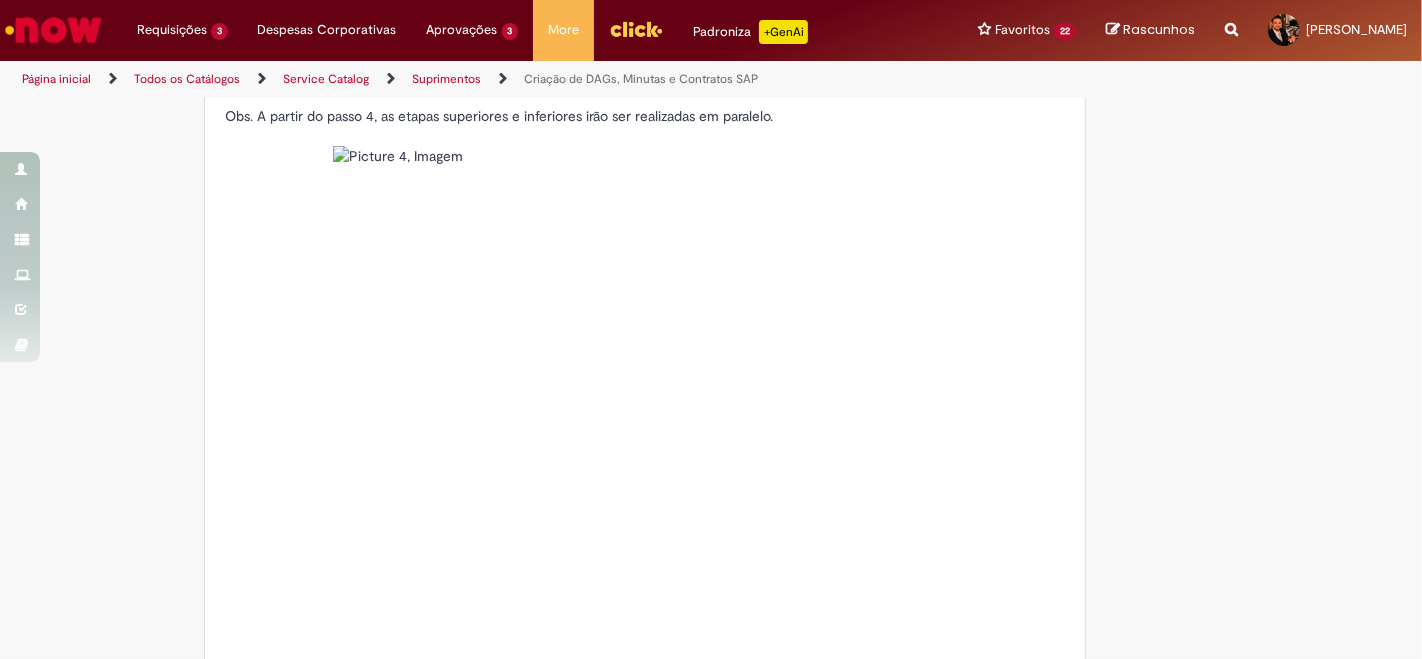 scroll, scrollTop: 1563, scrollLeft: 0, axis: vertical 